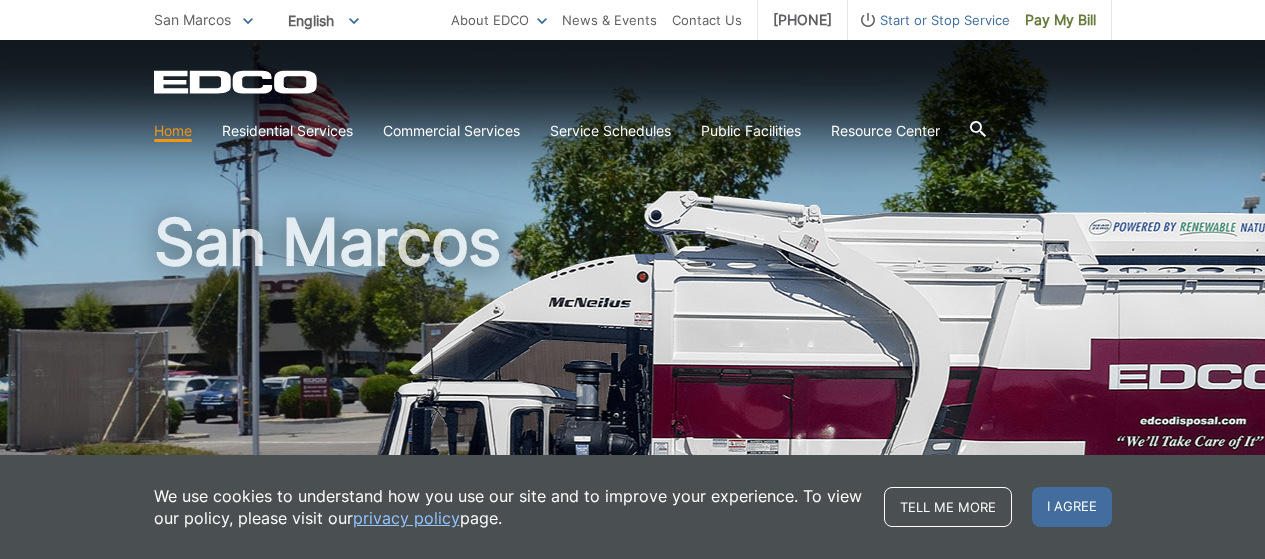 scroll, scrollTop: 0, scrollLeft: 0, axis: both 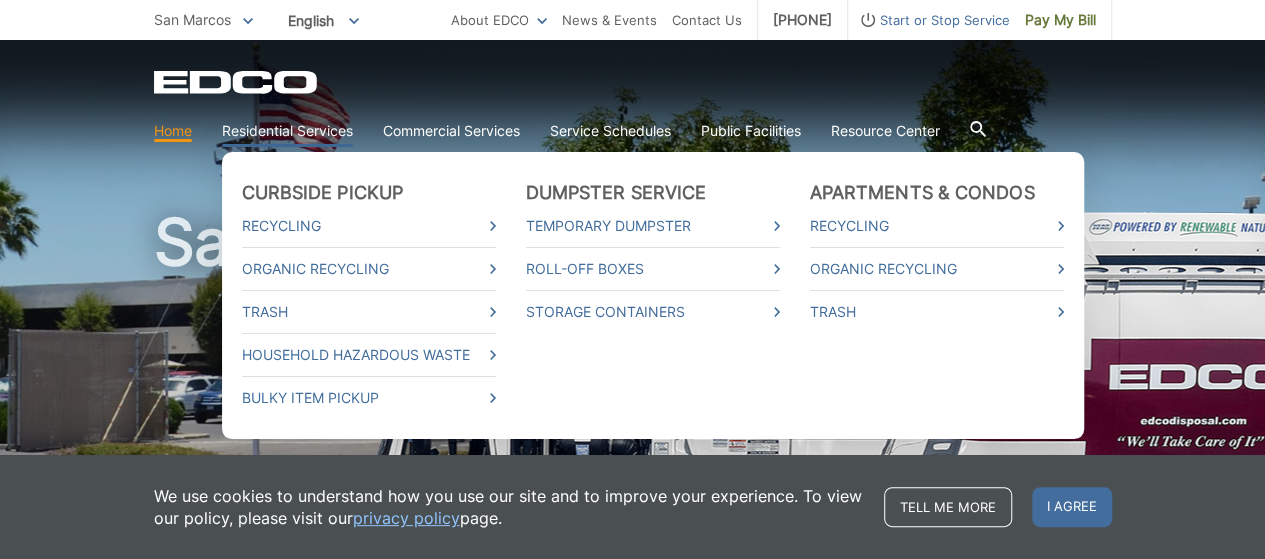 click on "Residential Services" at bounding box center [287, 131] 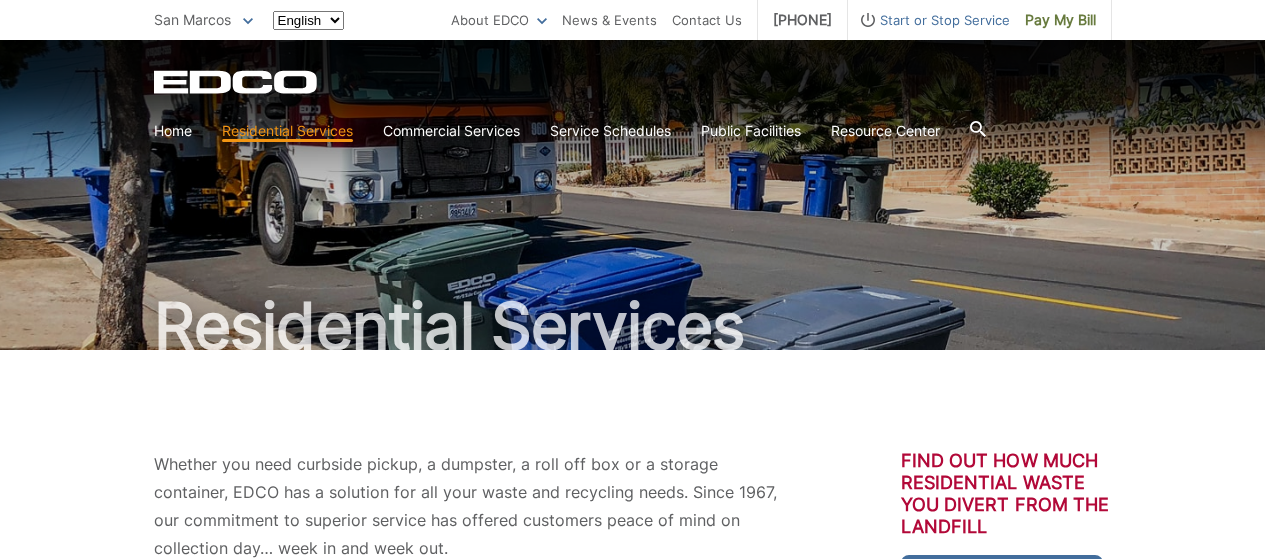 scroll, scrollTop: 0, scrollLeft: 0, axis: both 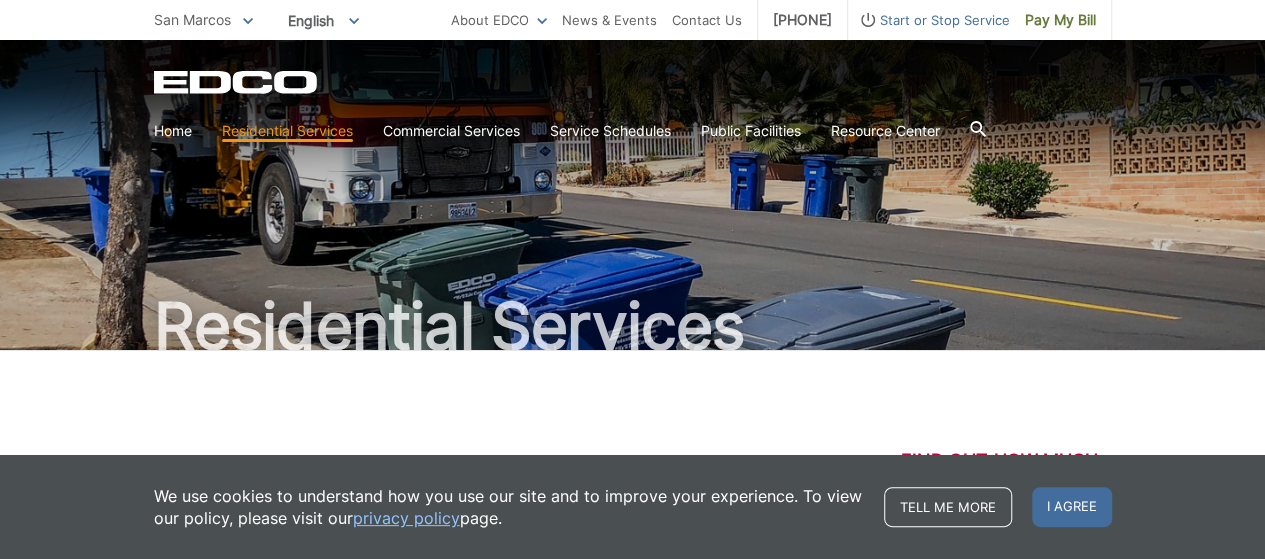 click on "EDCO Logo" at bounding box center [633, 82] 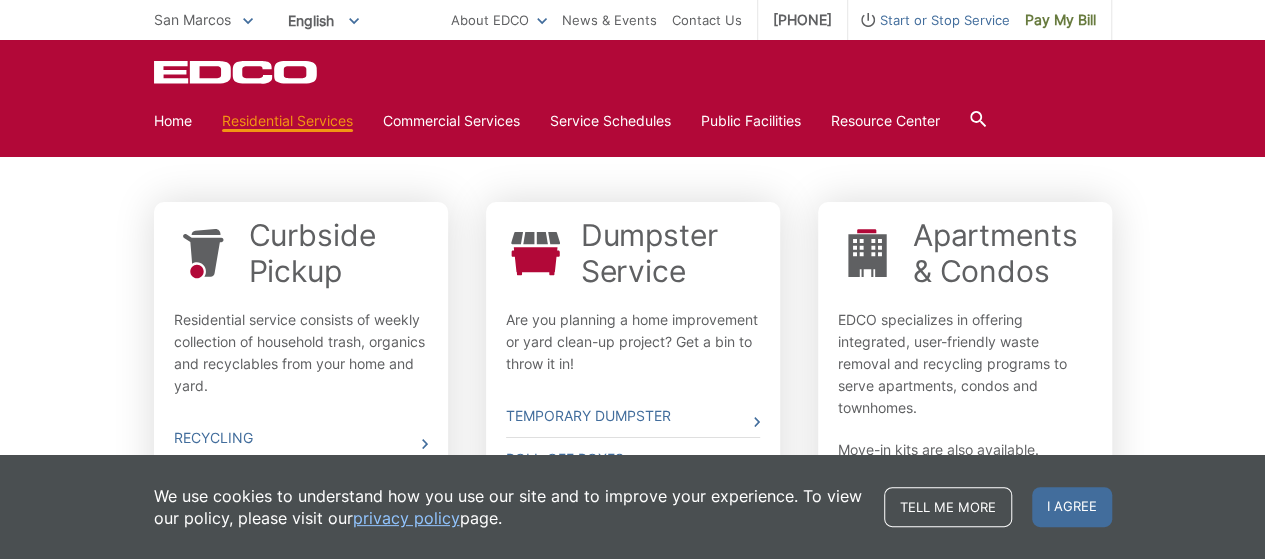 scroll, scrollTop: 888, scrollLeft: 0, axis: vertical 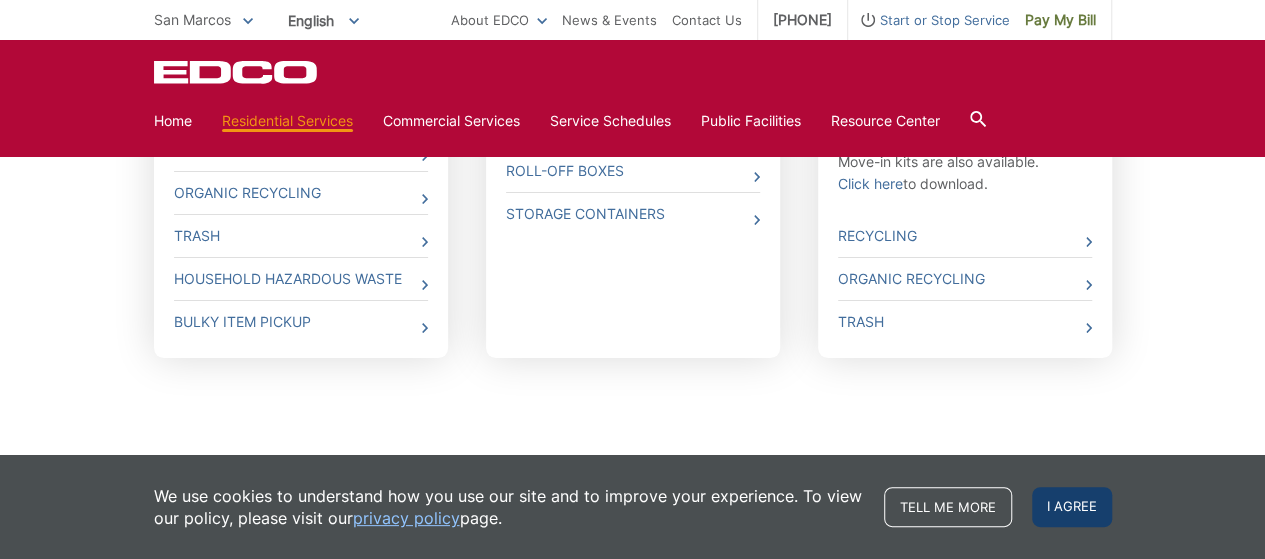 click on "I agree" at bounding box center (1072, 507) 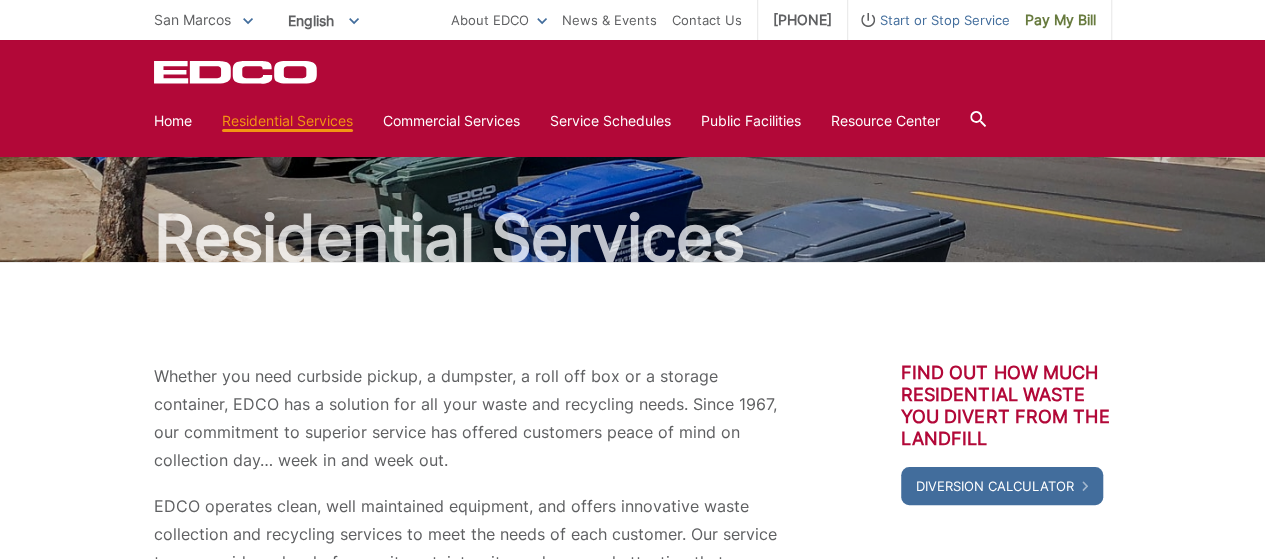 scroll, scrollTop: 0, scrollLeft: 0, axis: both 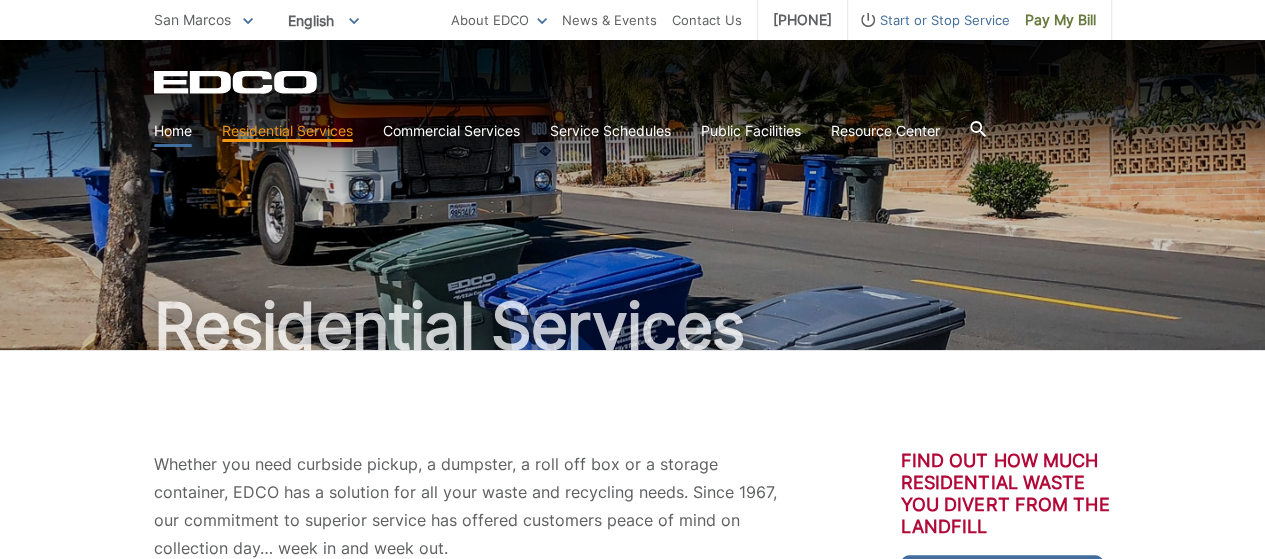click on "Home" at bounding box center (173, 131) 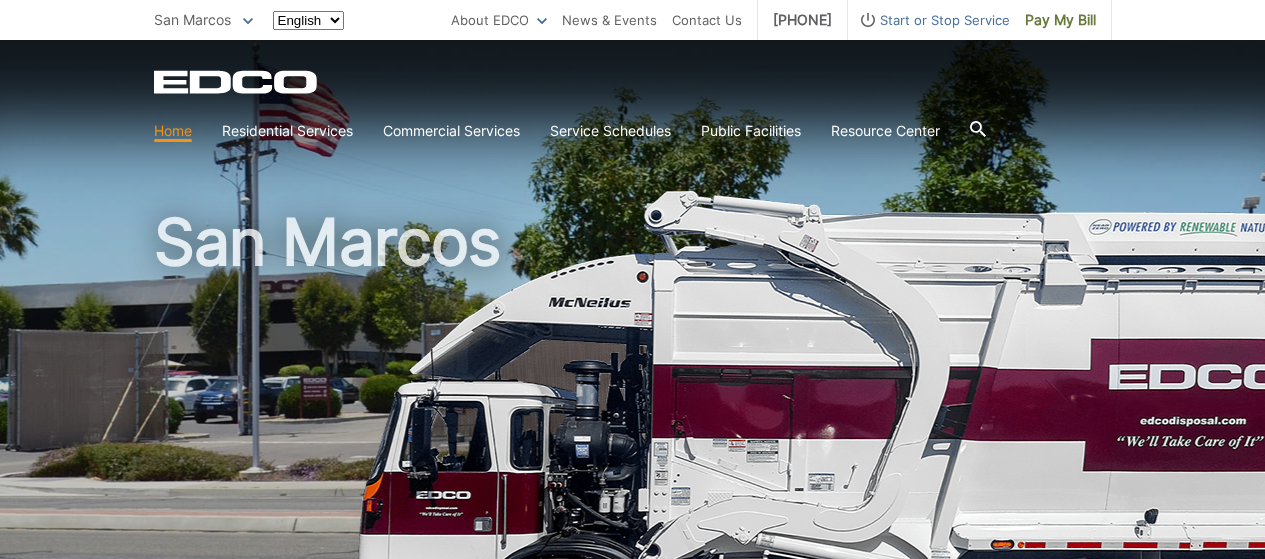 scroll, scrollTop: 0, scrollLeft: 0, axis: both 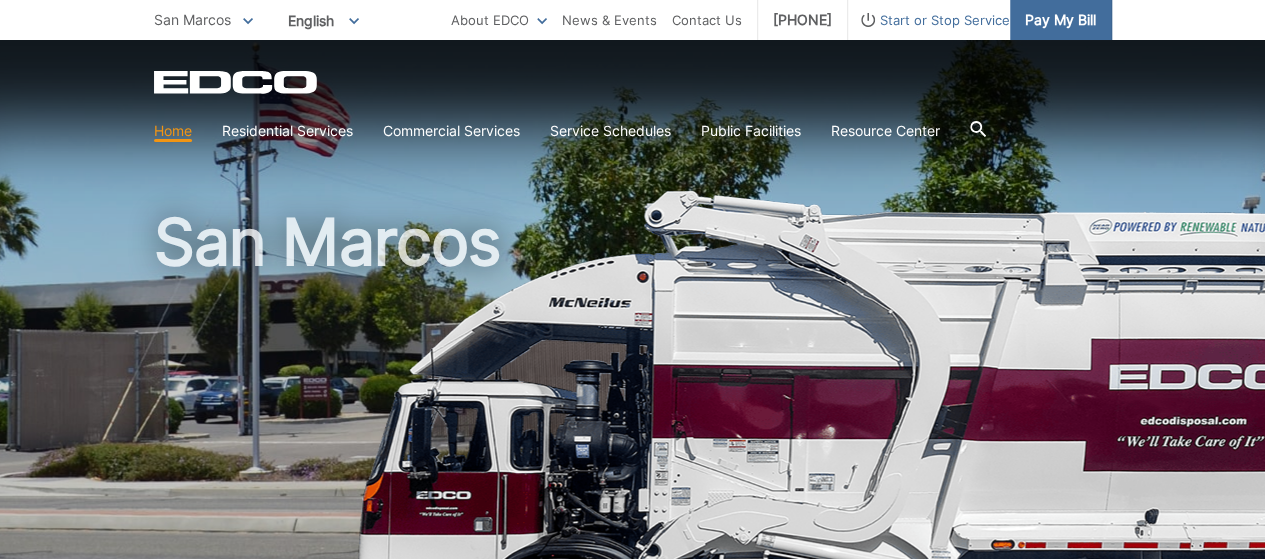 click on "Pay My Bill" at bounding box center [1060, 20] 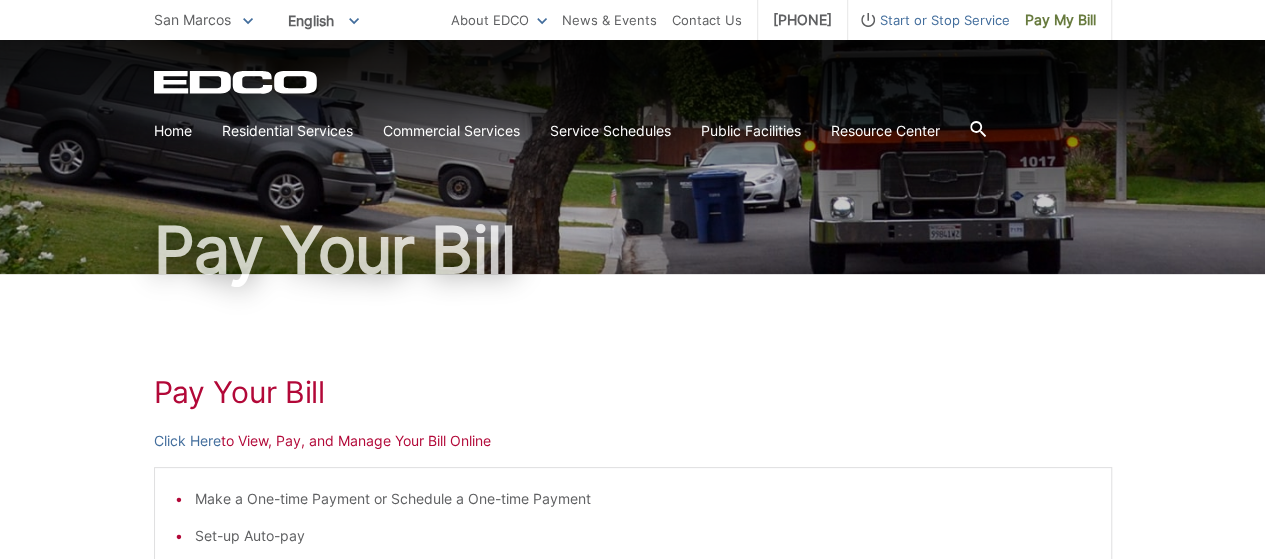 scroll, scrollTop: 200, scrollLeft: 0, axis: vertical 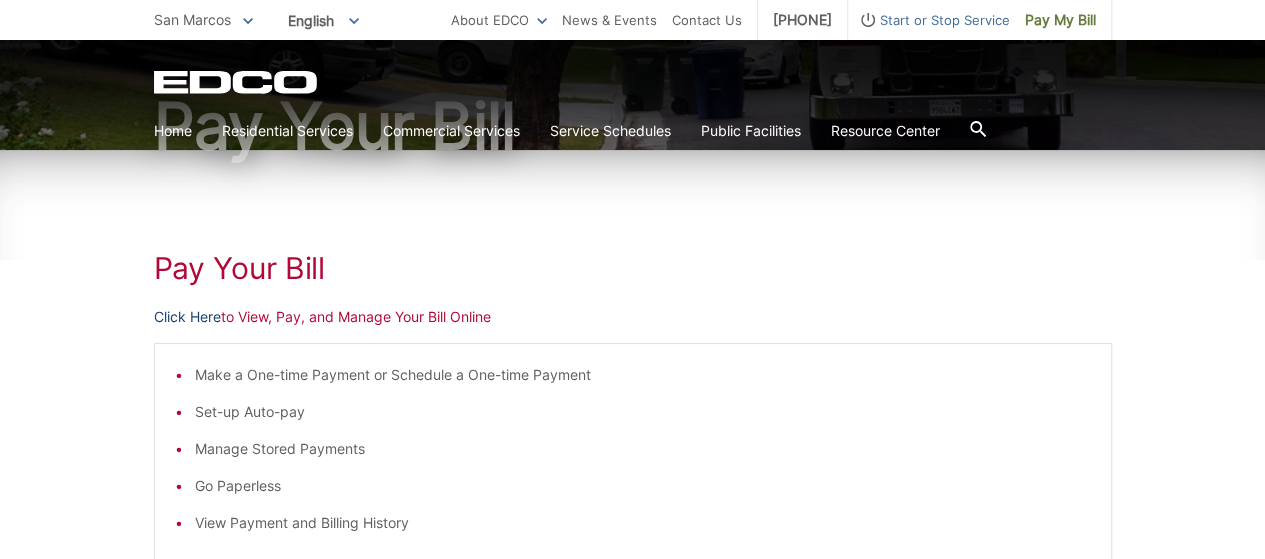 click on "Click Here" at bounding box center [187, 317] 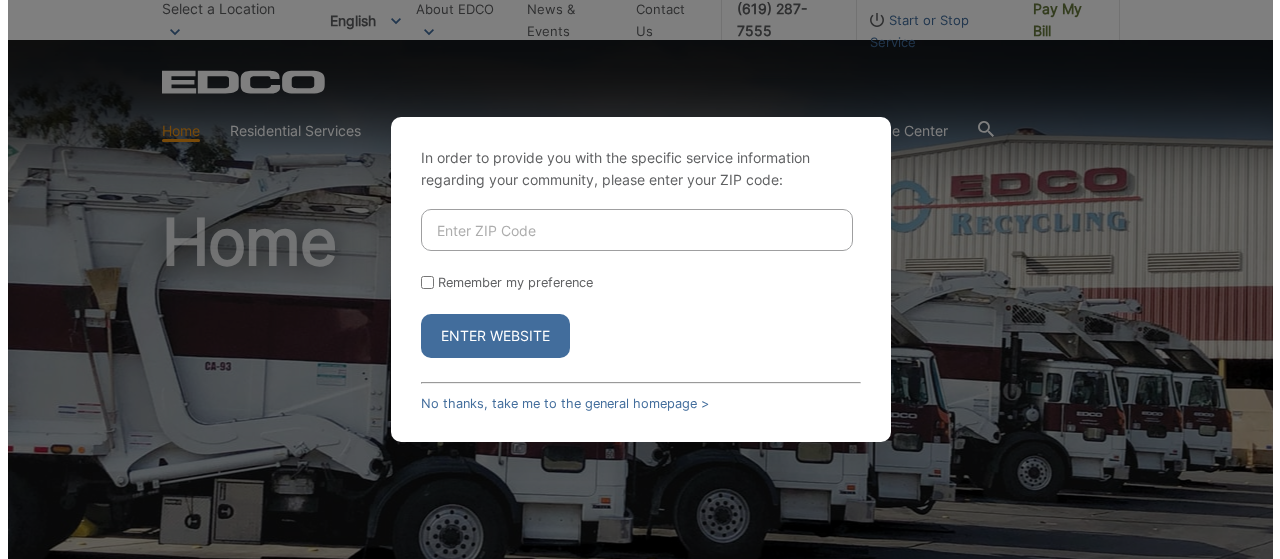 scroll, scrollTop: 0, scrollLeft: 0, axis: both 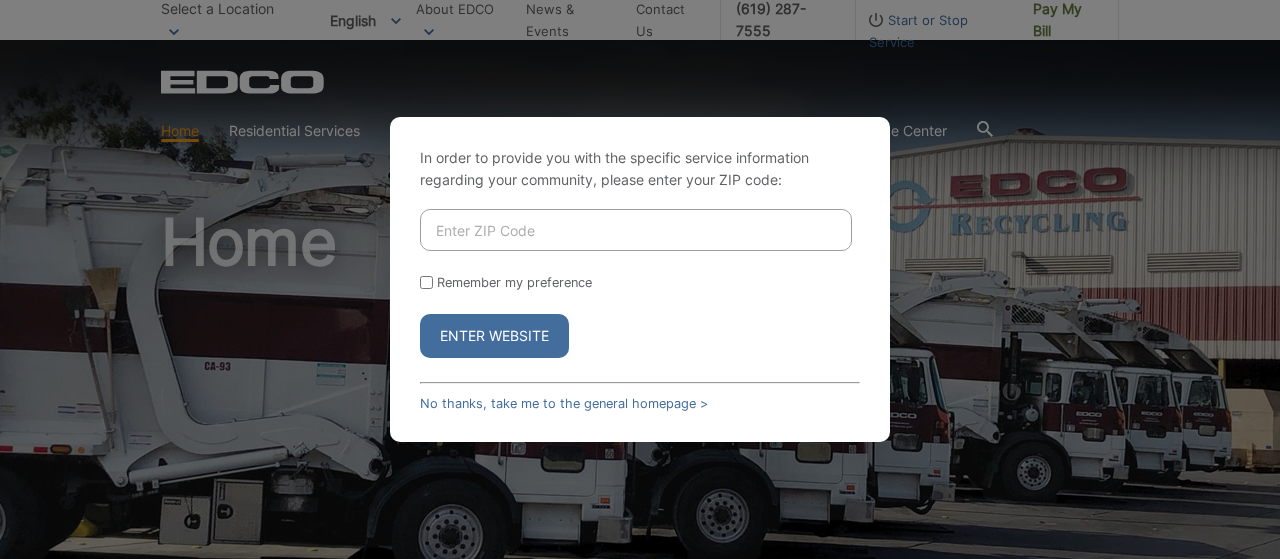click at bounding box center (636, 230) 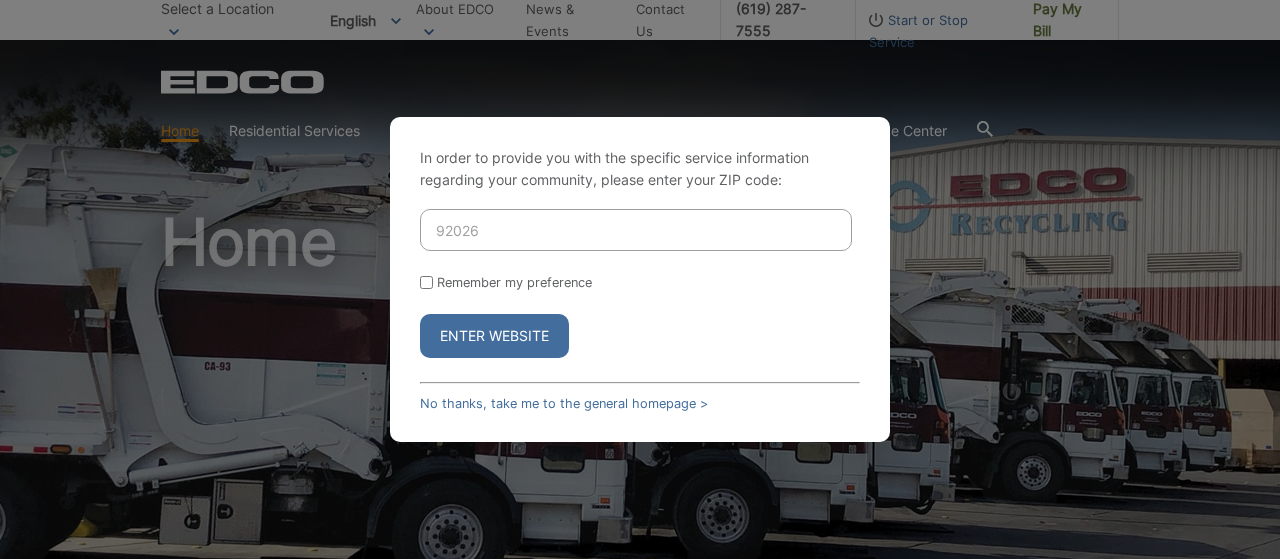 type on "92026" 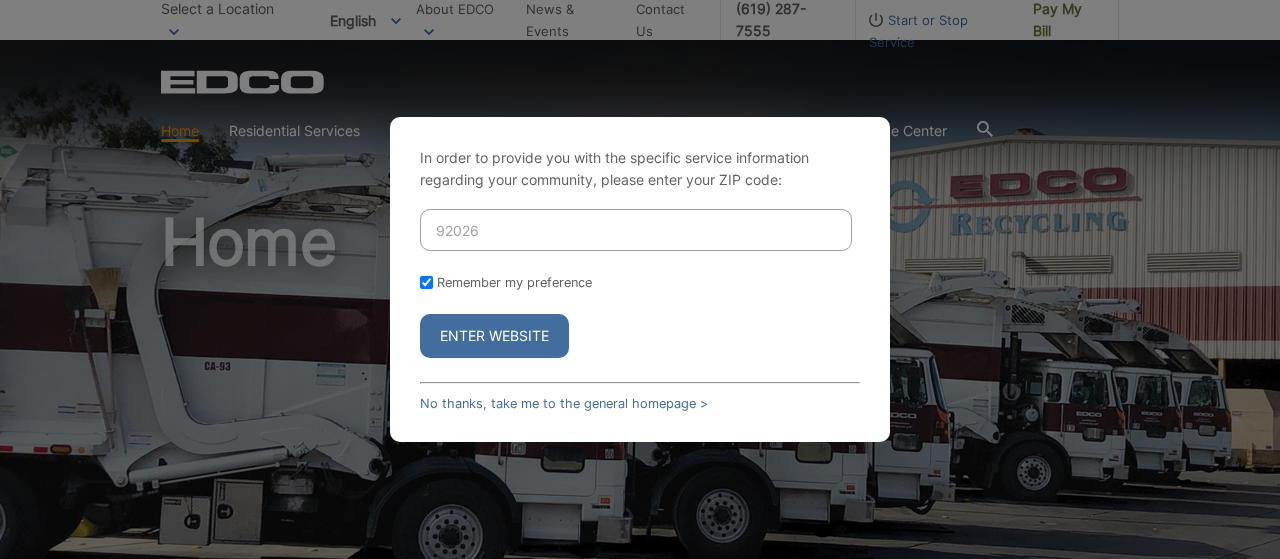 checkbox on "true" 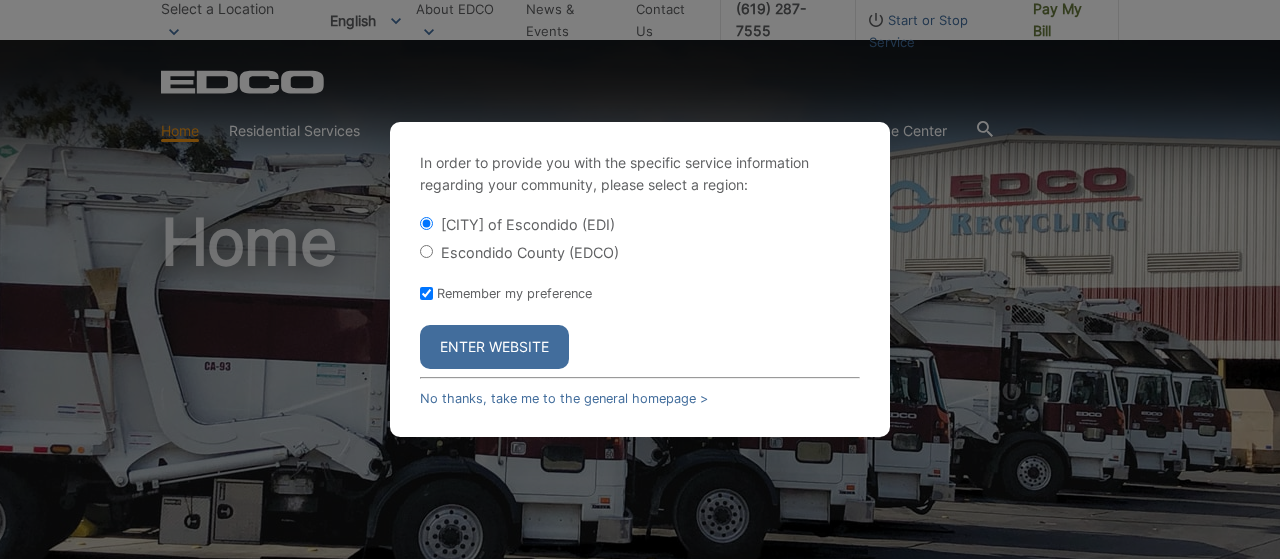 click on "Escondido County (EDCO)" at bounding box center (426, 251) 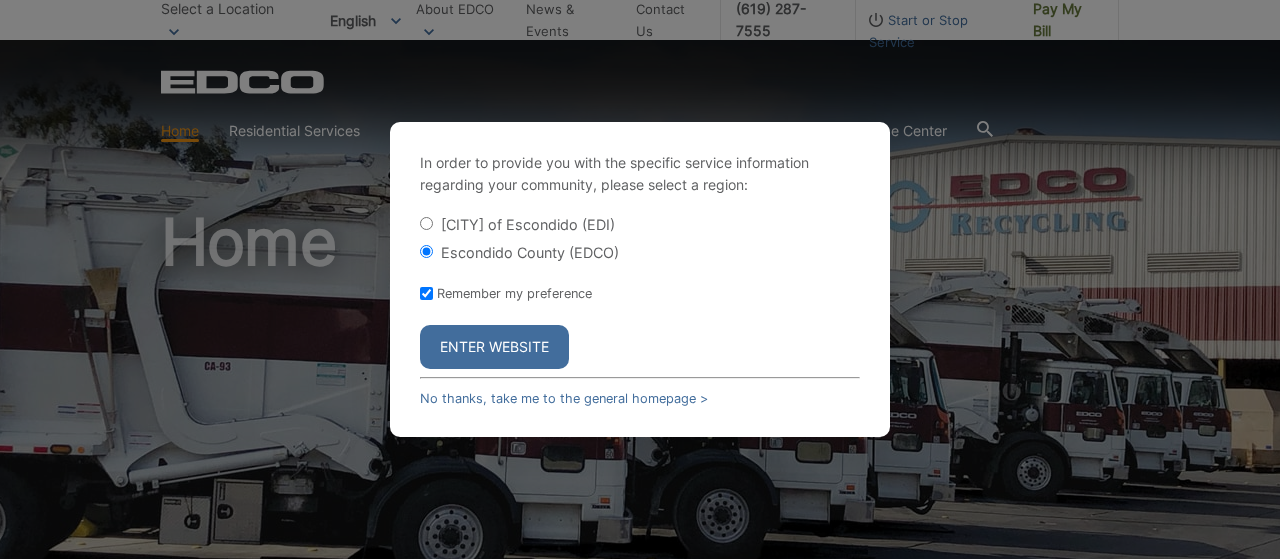 click on "Enter Website" at bounding box center (494, 347) 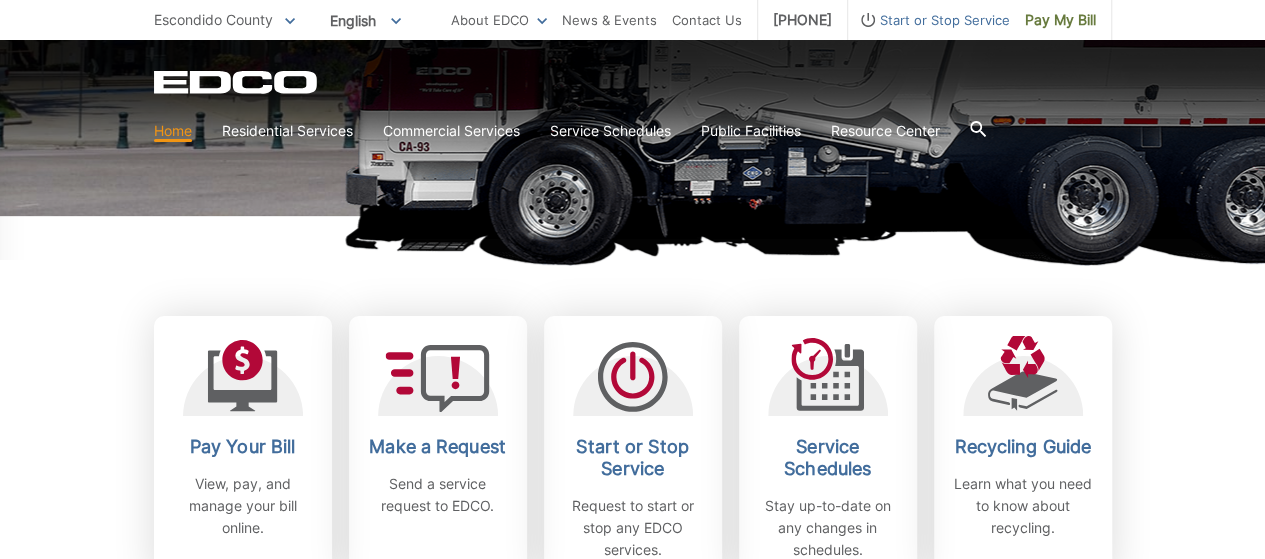 scroll, scrollTop: 500, scrollLeft: 0, axis: vertical 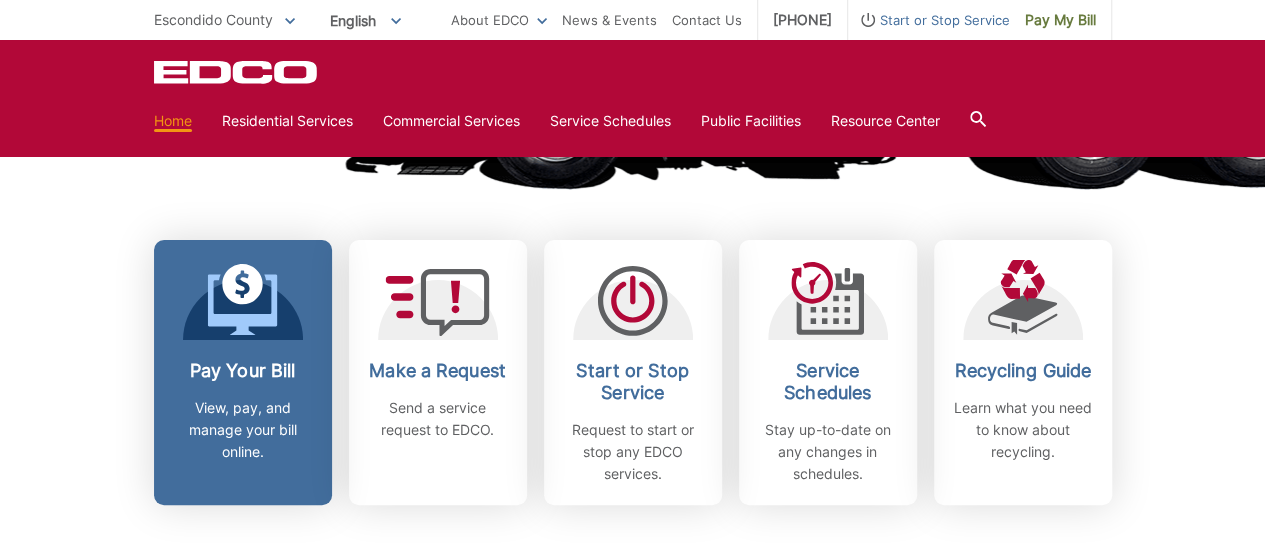 click on "Pay Your Bill
View, pay, and manage your bill online." at bounding box center (243, 372) 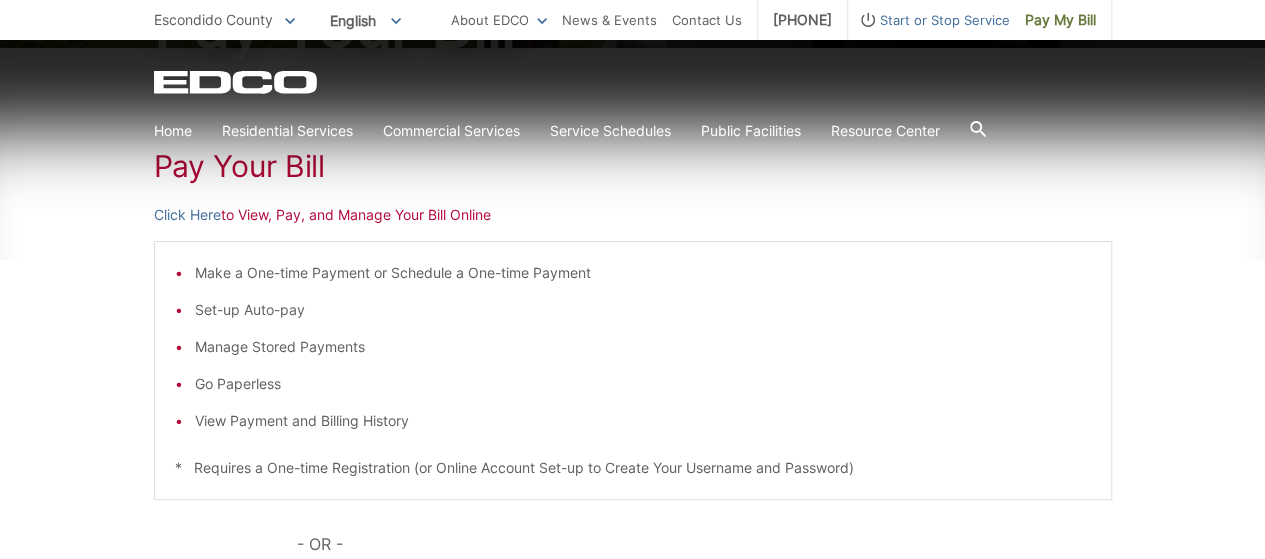 scroll, scrollTop: 400, scrollLeft: 0, axis: vertical 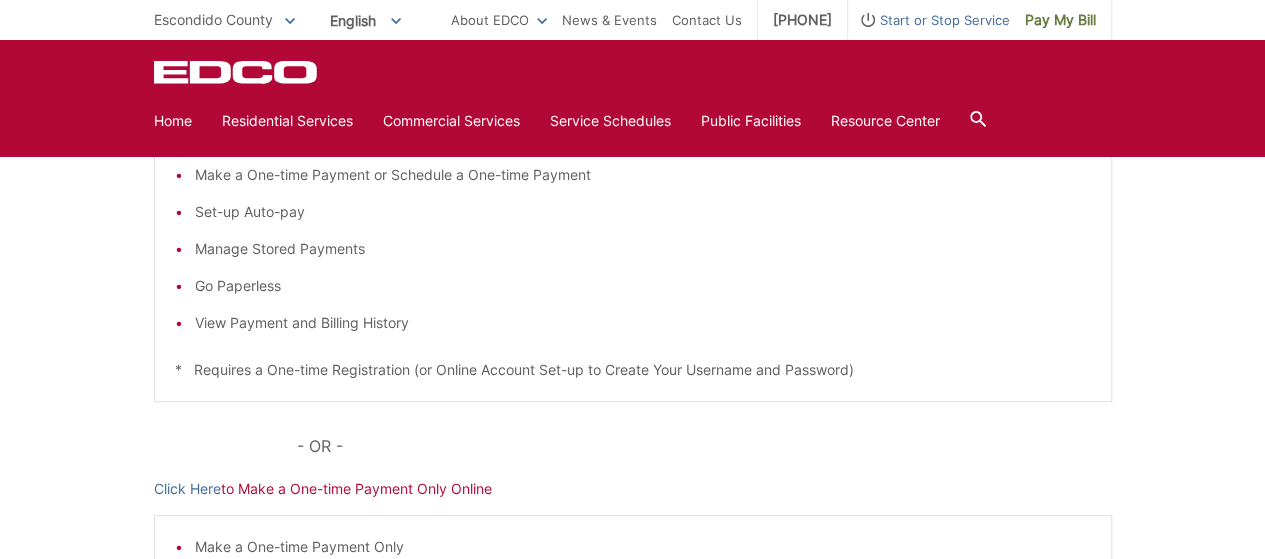 click on "Set-up Auto-pay" at bounding box center [643, 212] 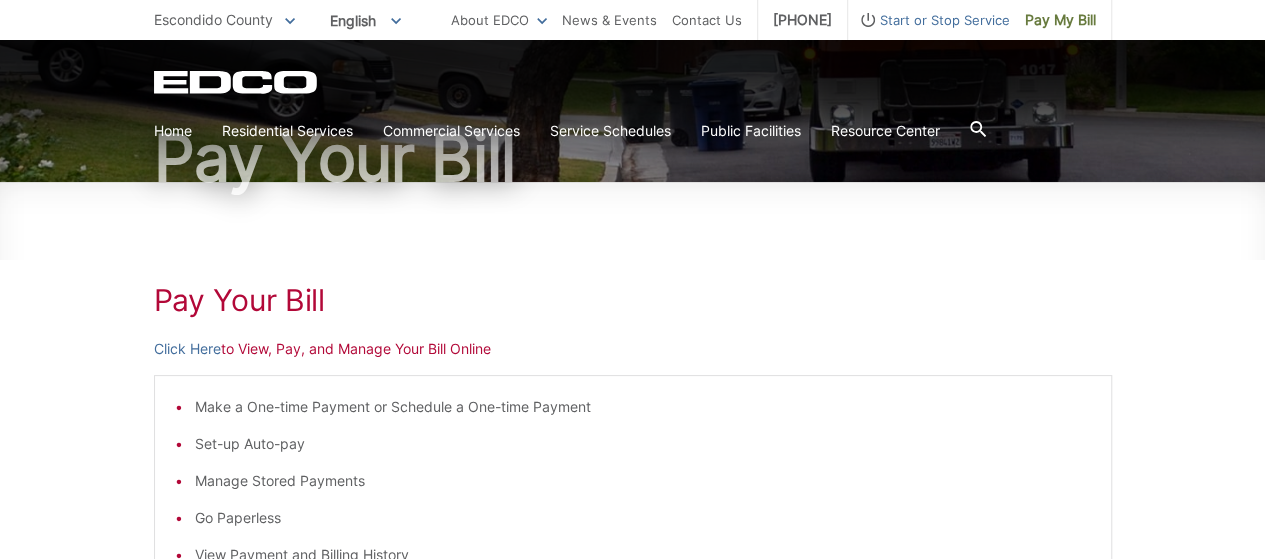 scroll, scrollTop: 200, scrollLeft: 0, axis: vertical 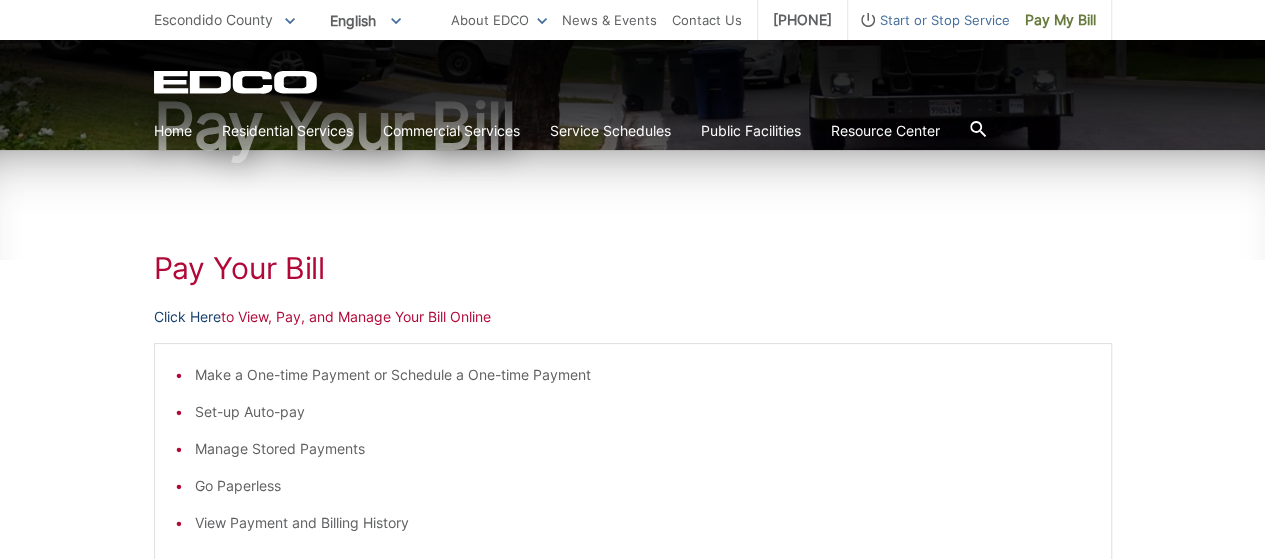 click on "Click Here" at bounding box center [187, 317] 